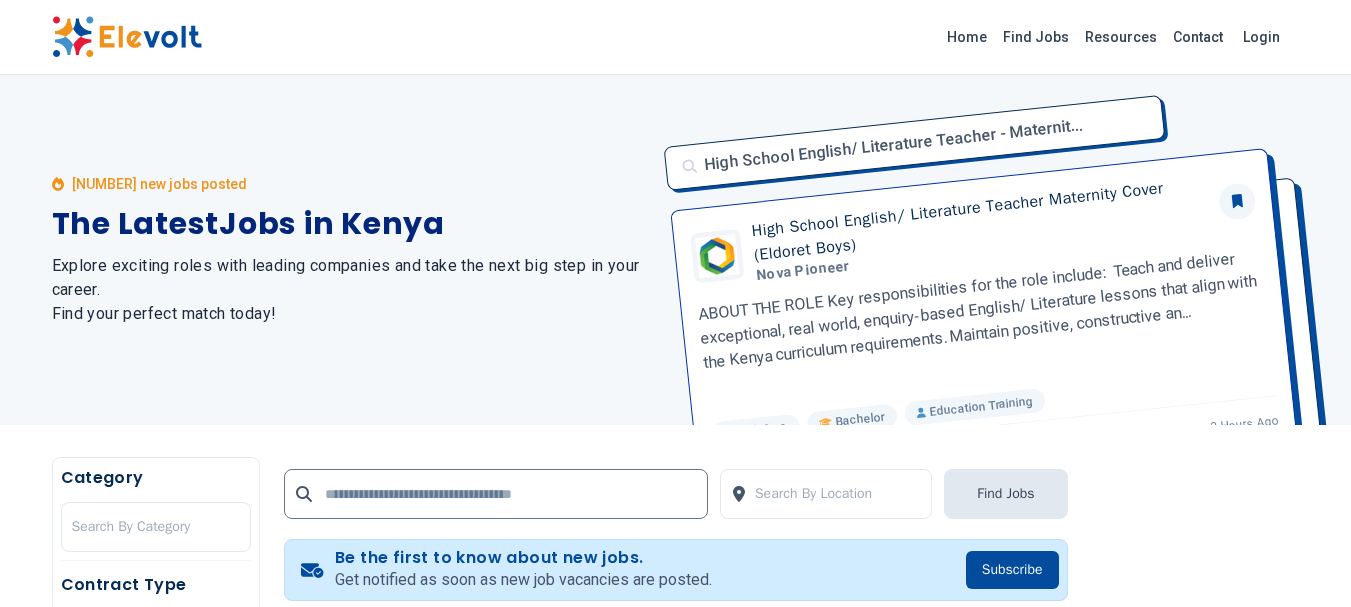 scroll, scrollTop: 0, scrollLeft: 0, axis: both 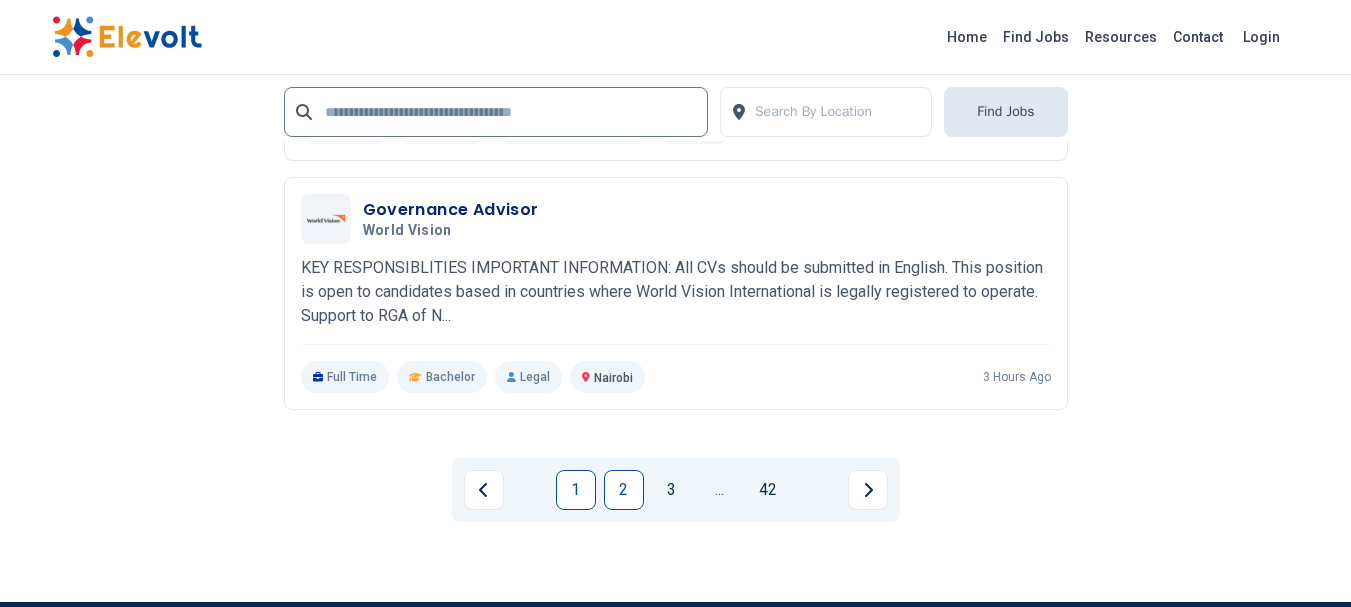 click on "2" at bounding box center (624, 490) 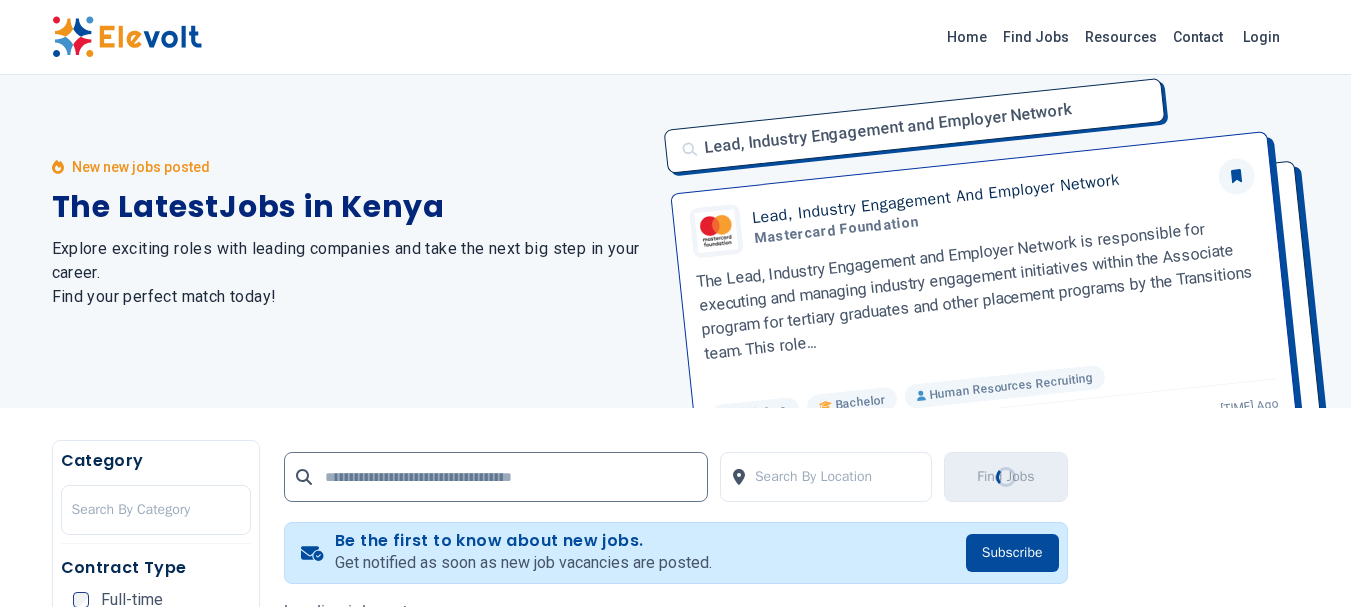 scroll, scrollTop: 0, scrollLeft: 0, axis: both 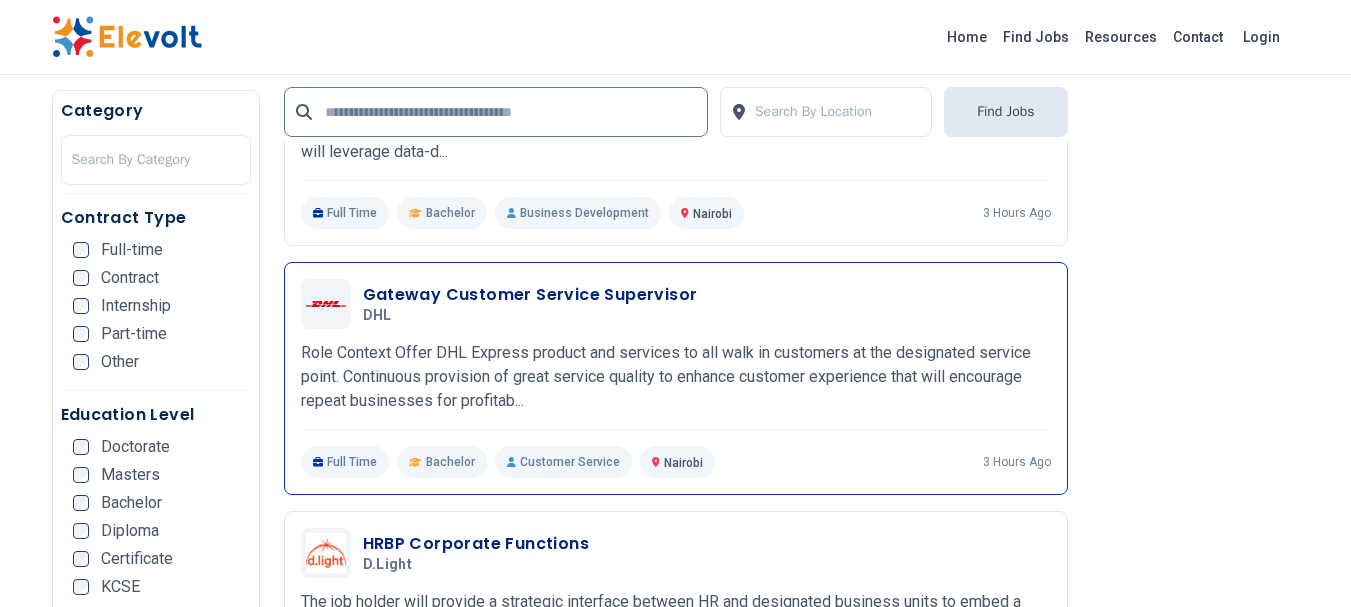 click on "Gateway Customer Service Supervisor" at bounding box center [530, 295] 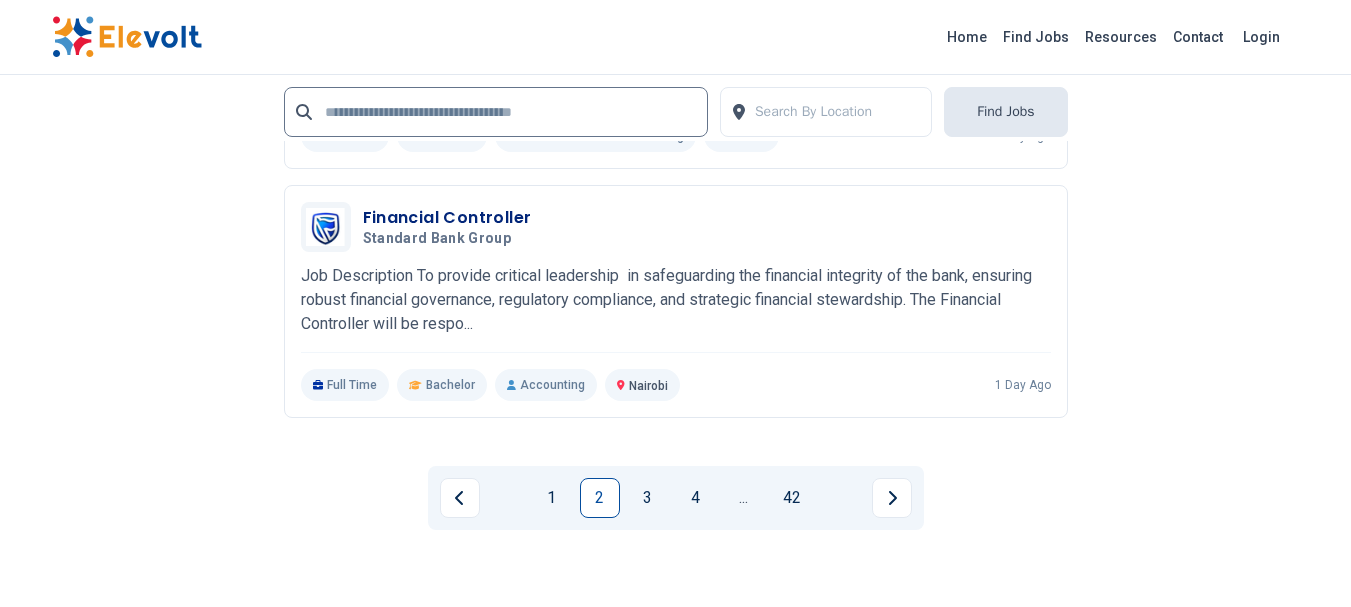 scroll, scrollTop: 4583, scrollLeft: 0, axis: vertical 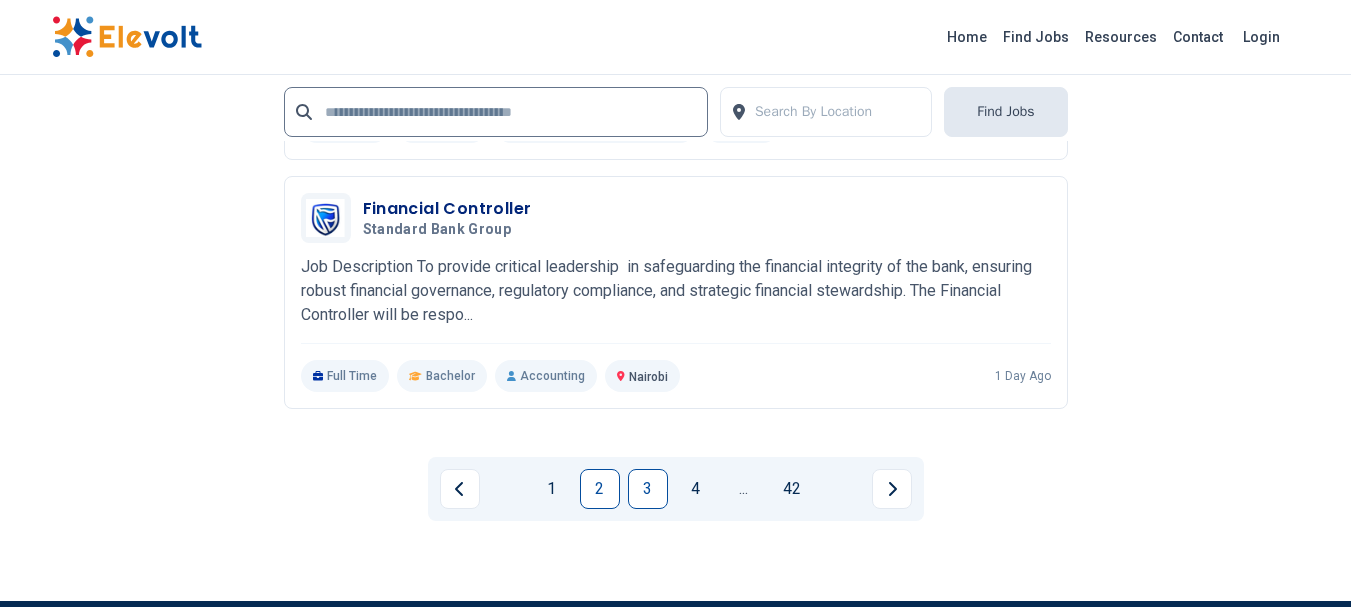 click on "3" at bounding box center [648, 489] 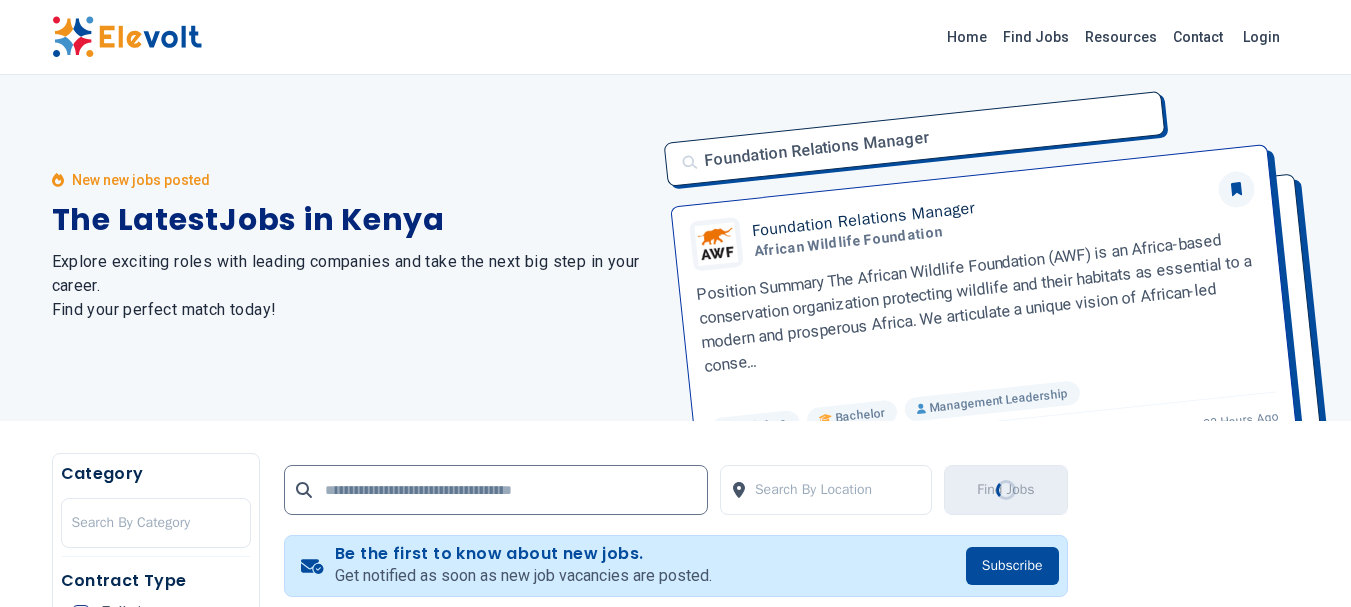 scroll, scrollTop: 0, scrollLeft: 0, axis: both 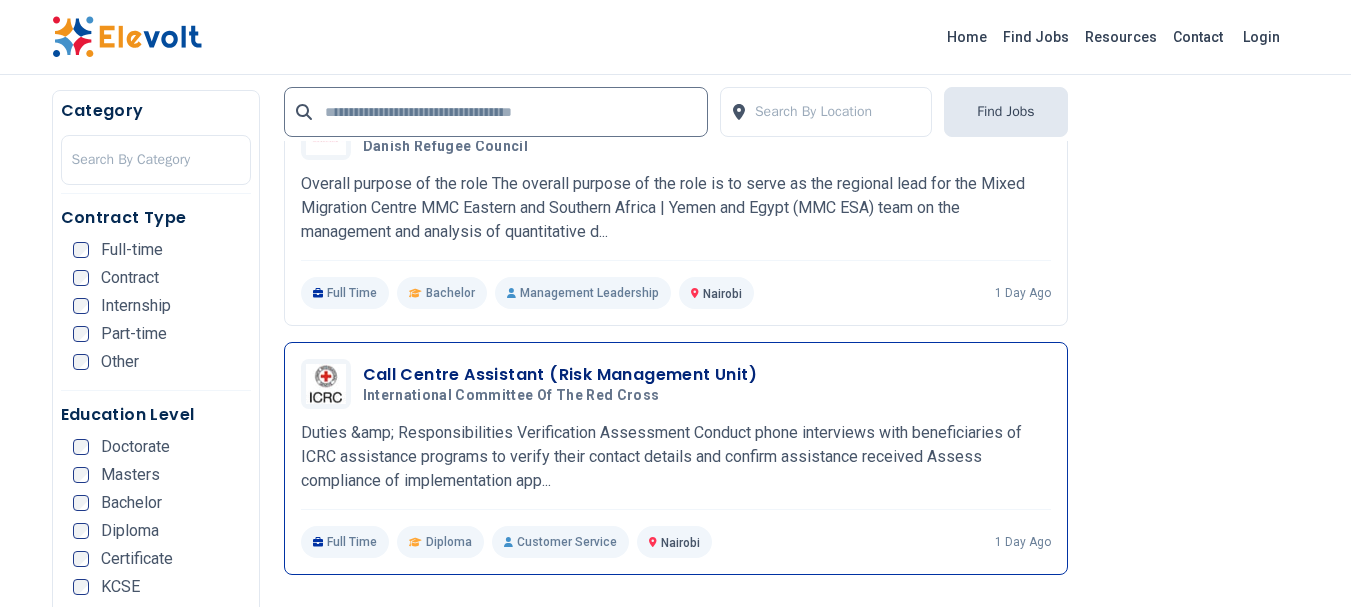 click on "Call Centre Assistant (Risk Management Unit)" at bounding box center (560, 375) 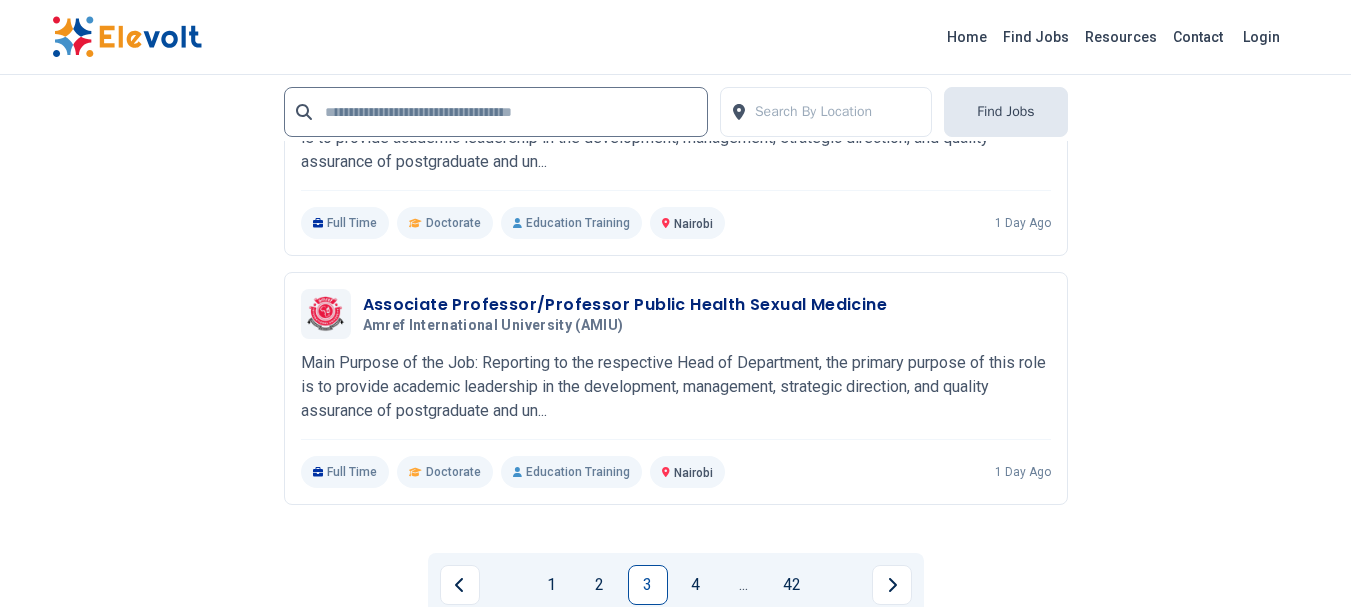 scroll, scrollTop: 4362, scrollLeft: 0, axis: vertical 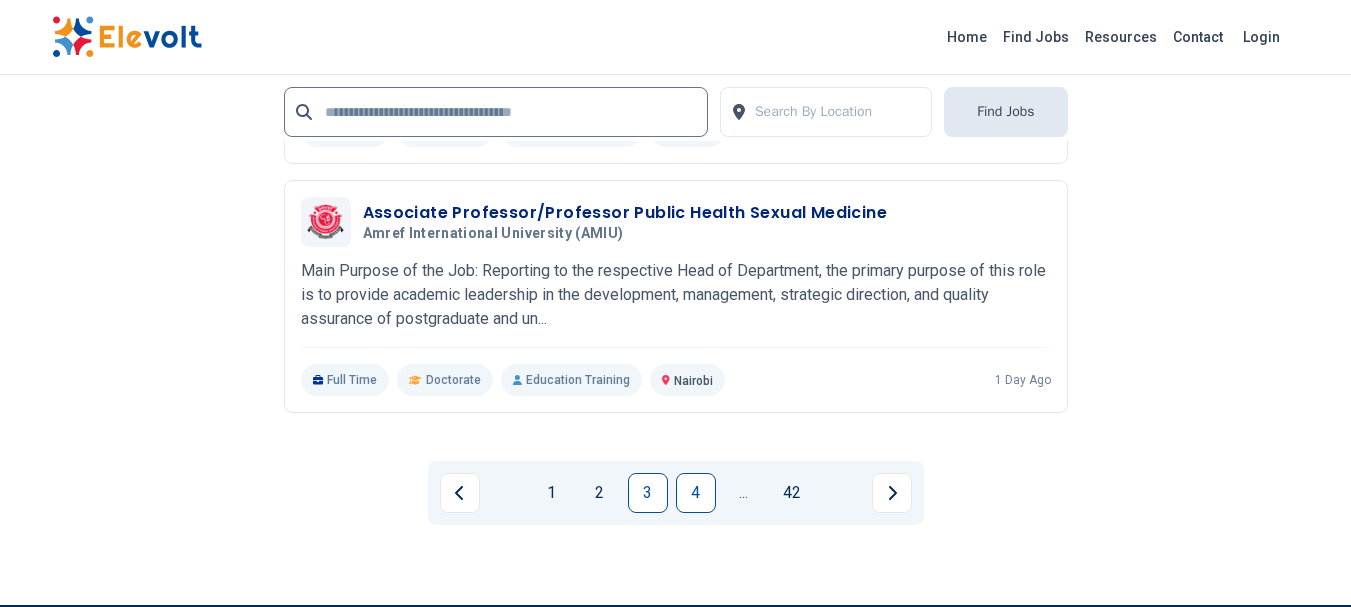 click on "4" at bounding box center (696, 493) 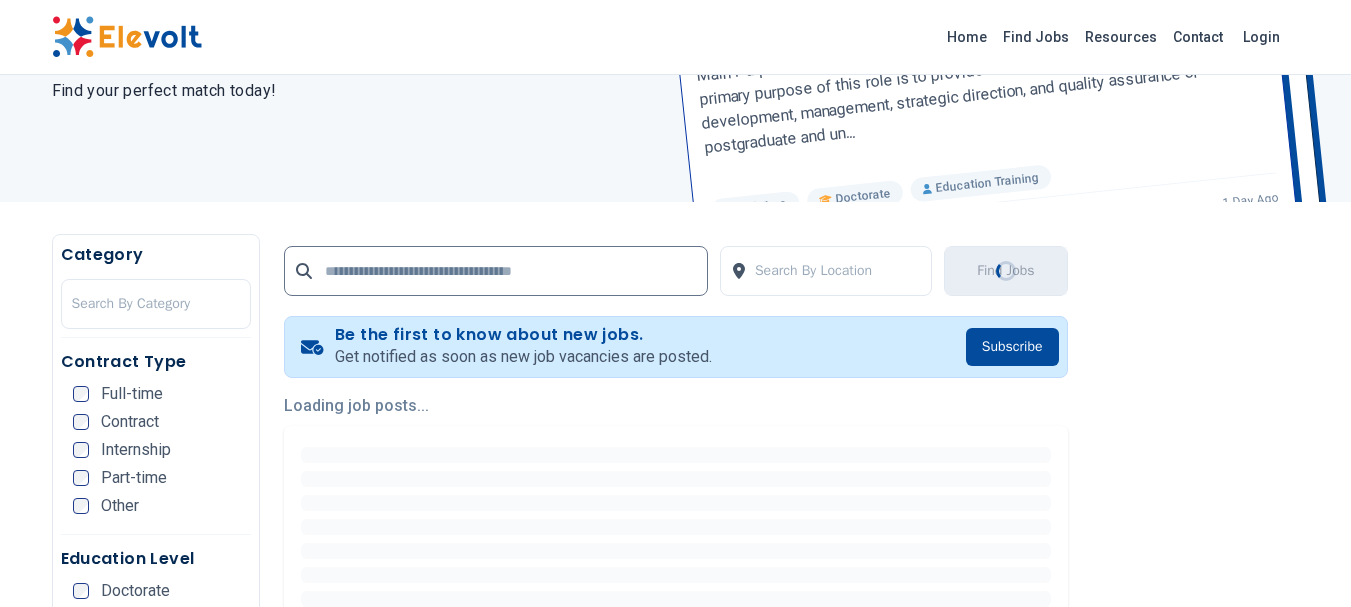 scroll, scrollTop: 0, scrollLeft: 0, axis: both 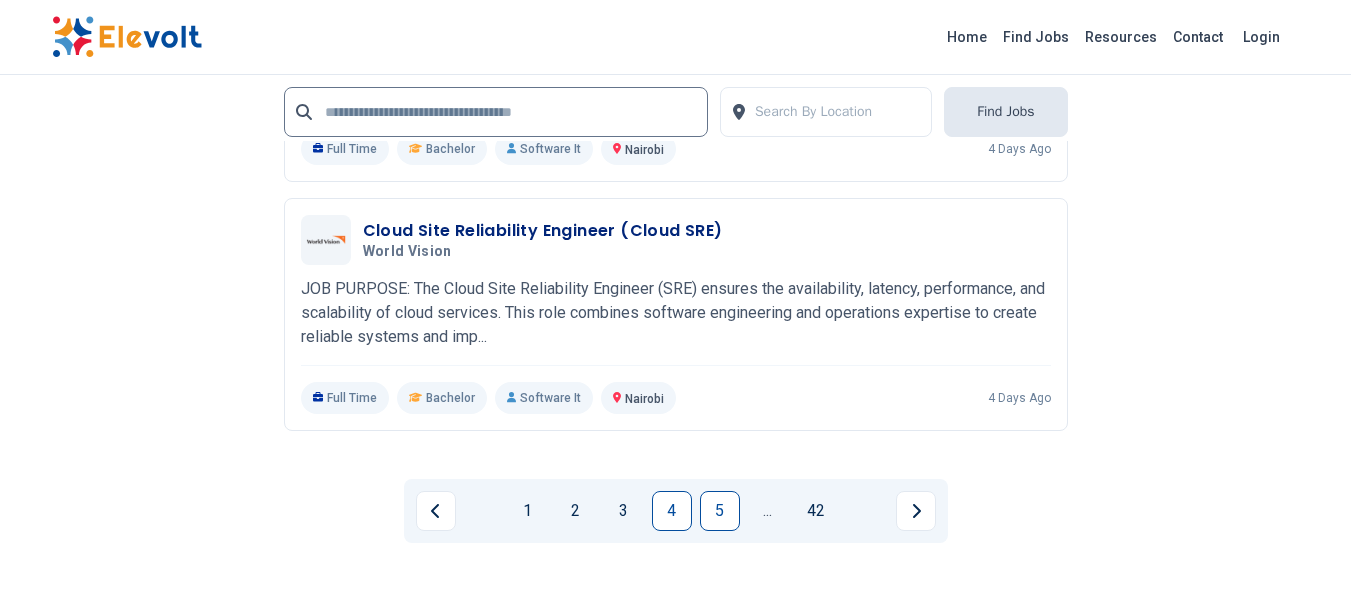 click on "5" at bounding box center (720, 511) 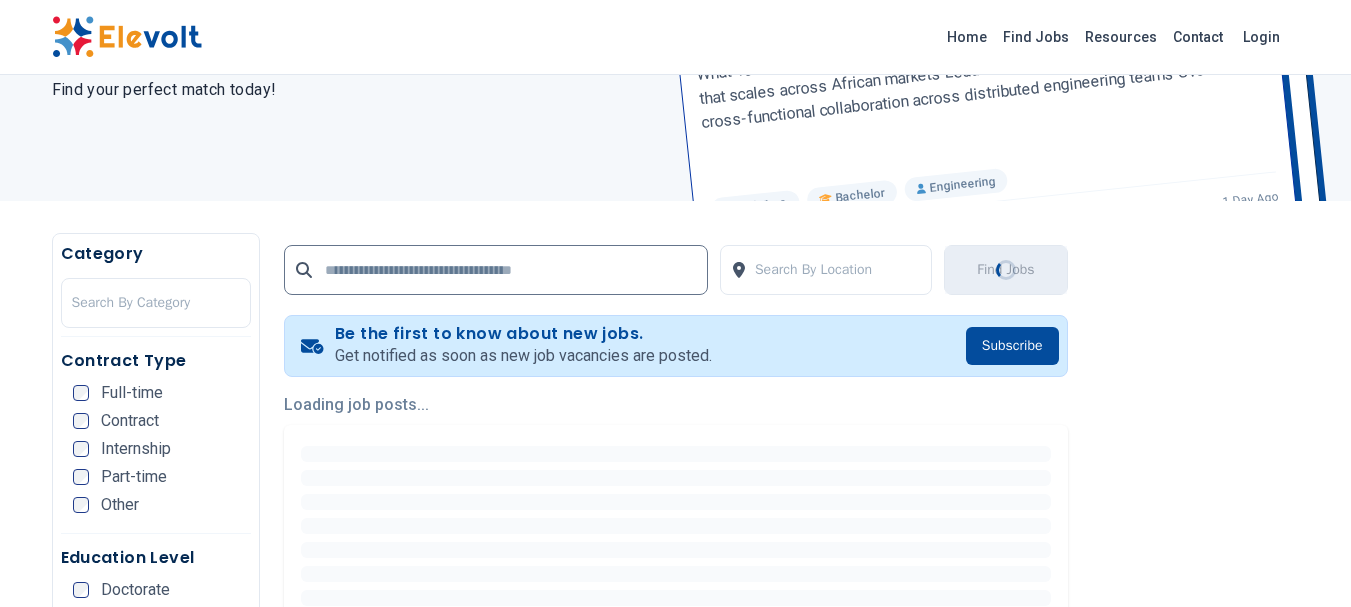scroll, scrollTop: 0, scrollLeft: 0, axis: both 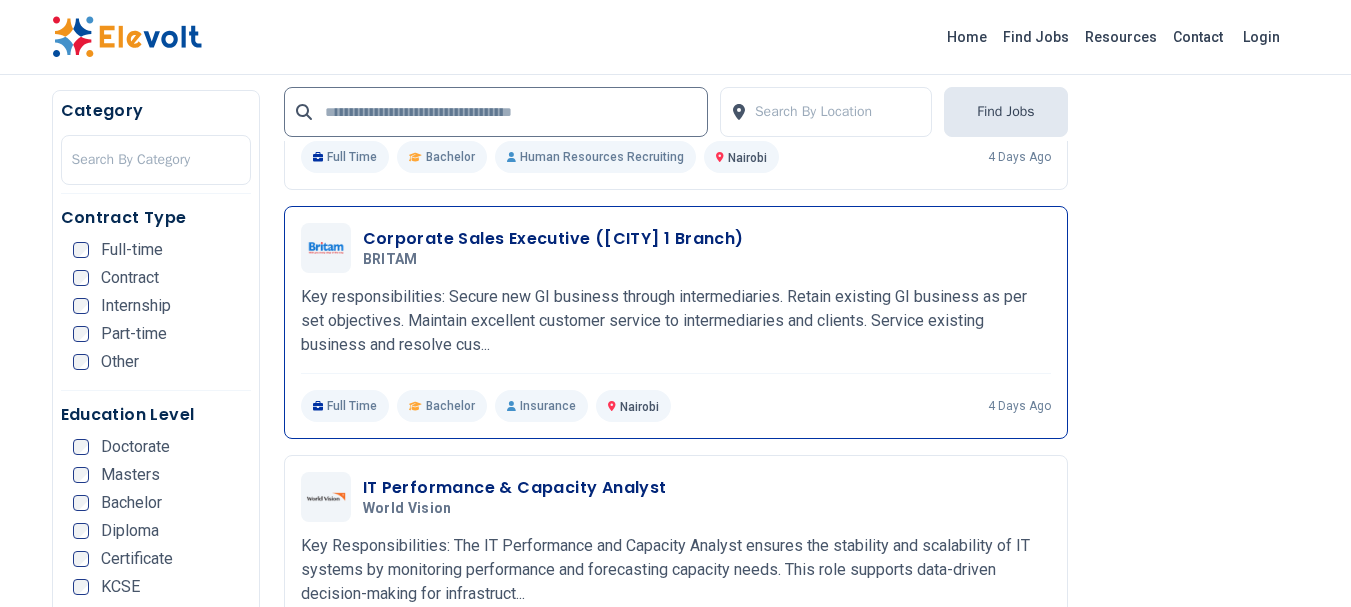 click on "Corporate Sales Executive (Nairobi 1 Branch)" at bounding box center [553, 239] 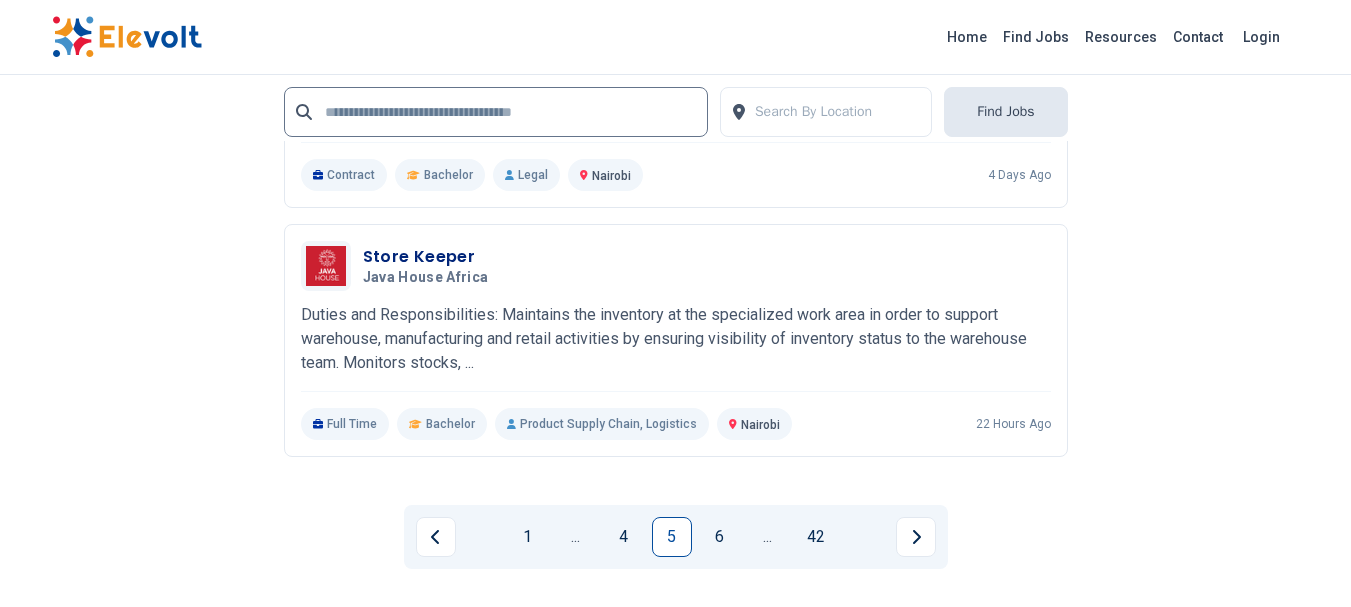 scroll, scrollTop: 4404, scrollLeft: 0, axis: vertical 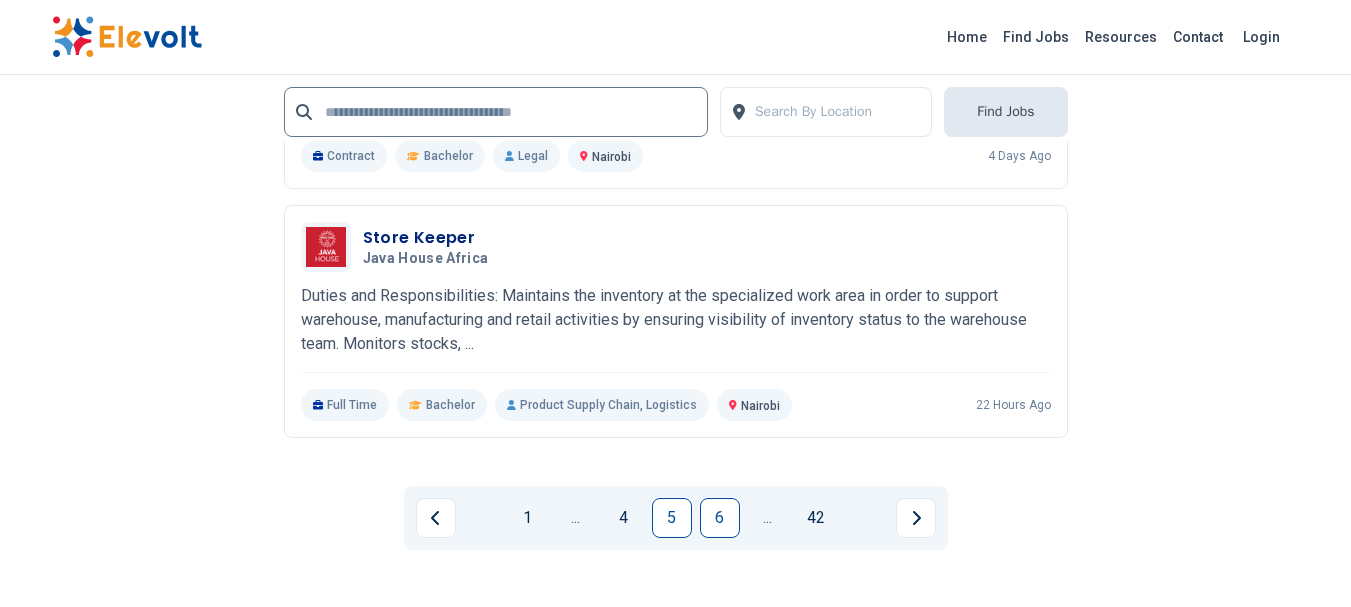 click on "6" at bounding box center [720, 518] 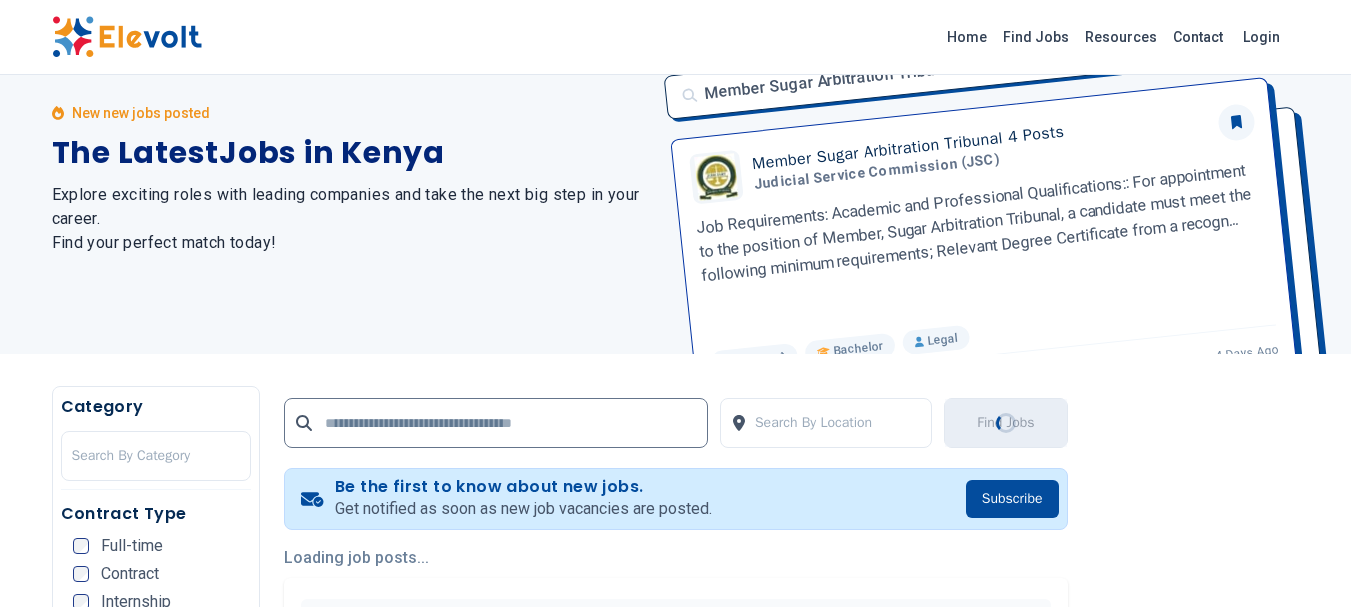 scroll, scrollTop: 0, scrollLeft: 0, axis: both 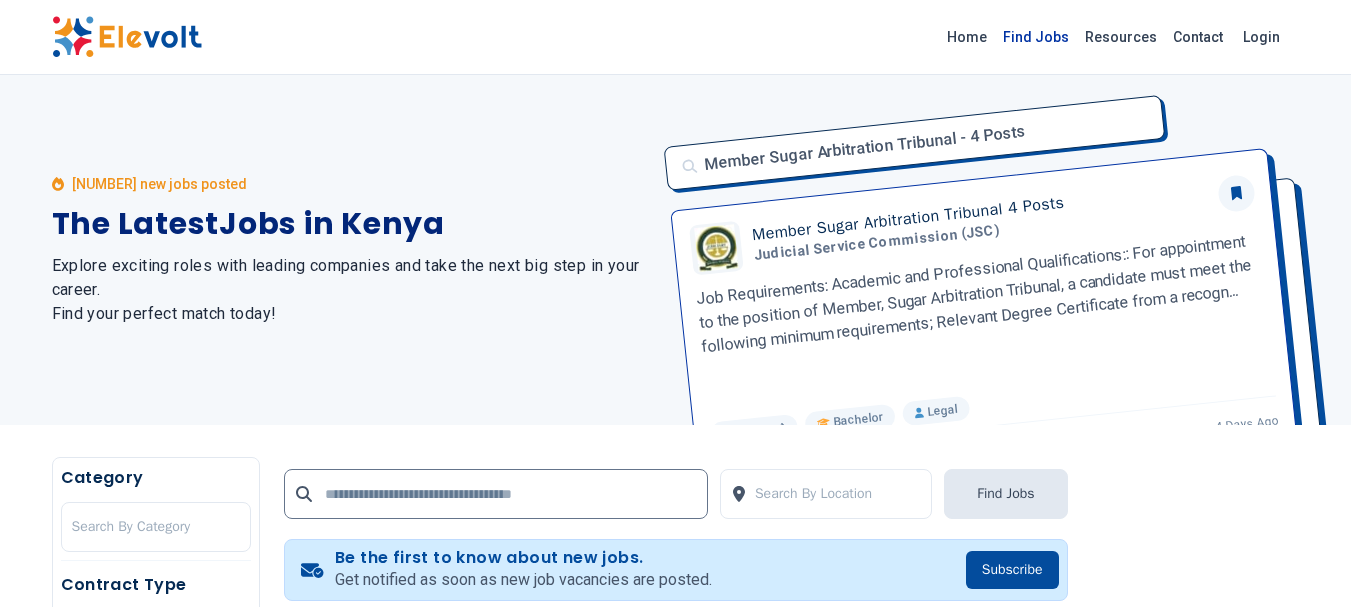 click on "Find Jobs" at bounding box center (1036, 37) 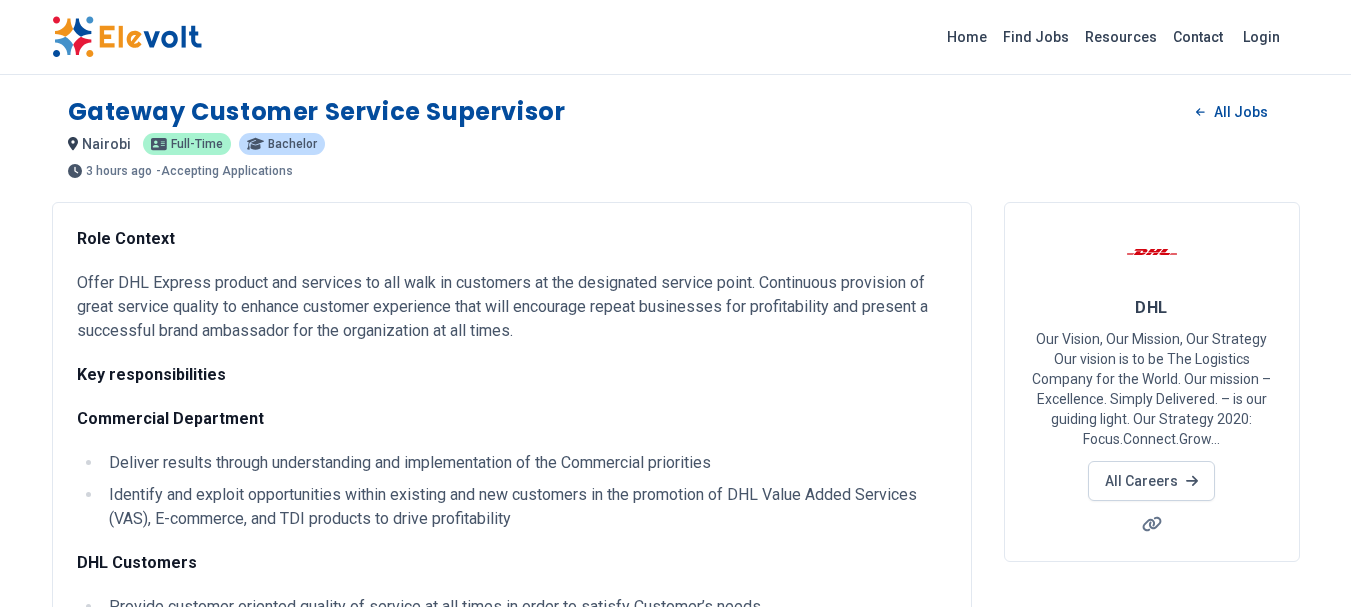 scroll, scrollTop: 0, scrollLeft: 0, axis: both 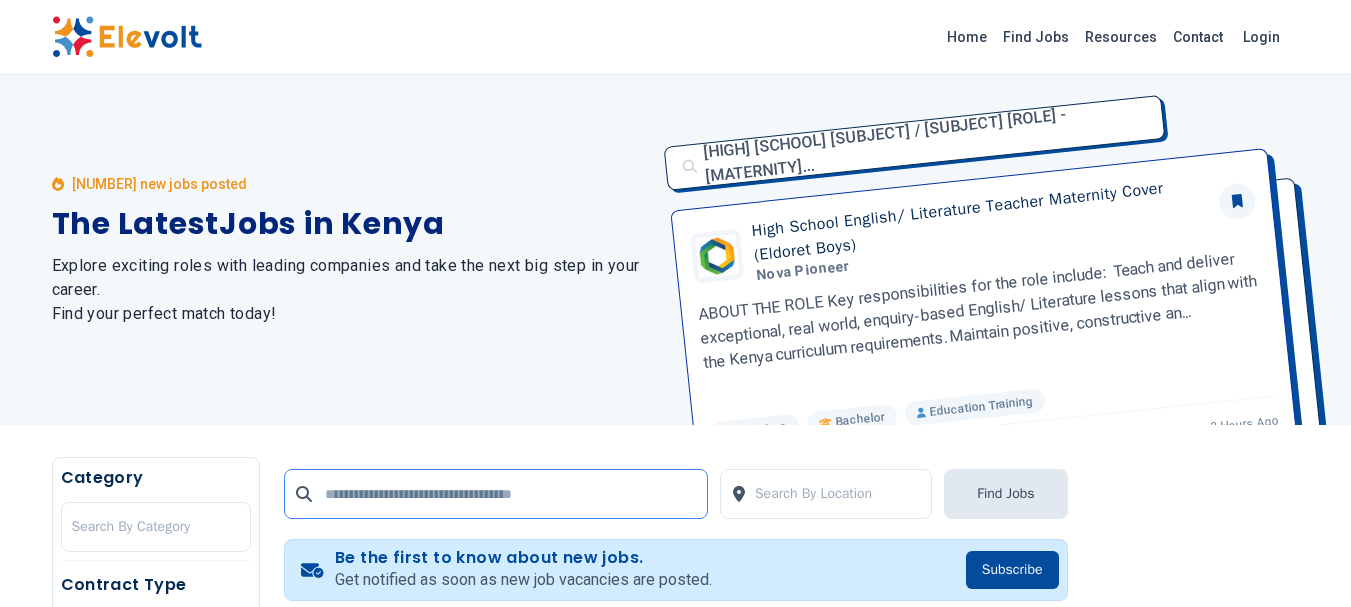 click at bounding box center (496, 494) 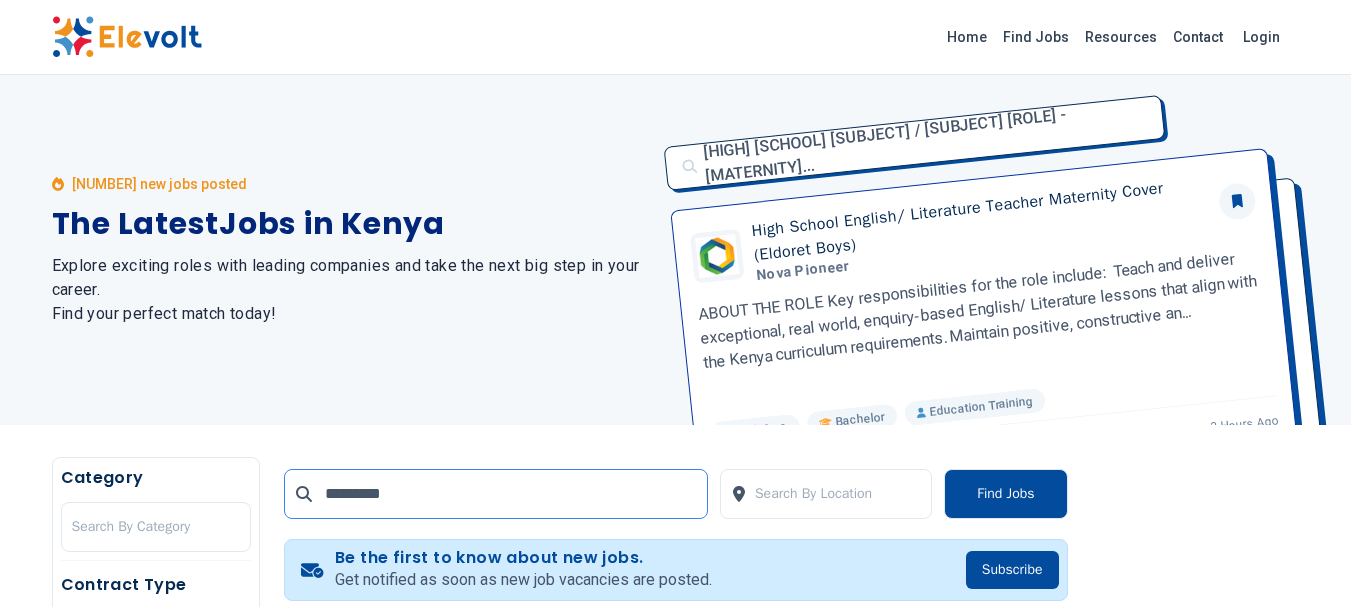 click at bounding box center (0, 0) 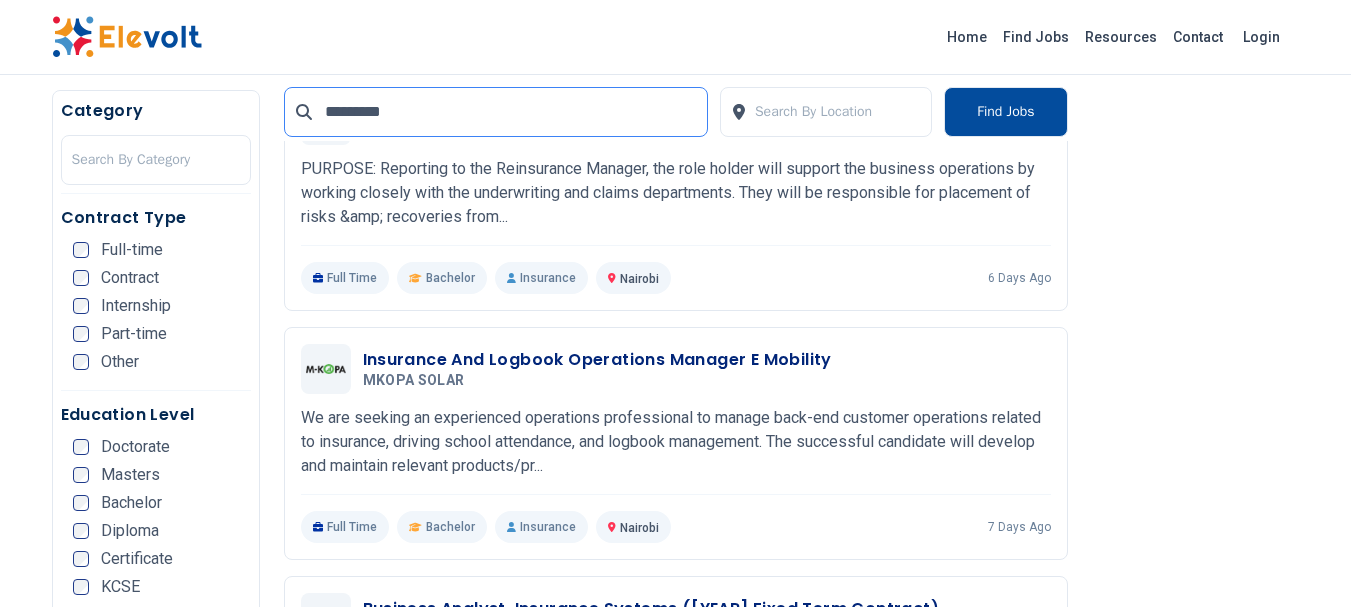 scroll, scrollTop: 553, scrollLeft: 0, axis: vertical 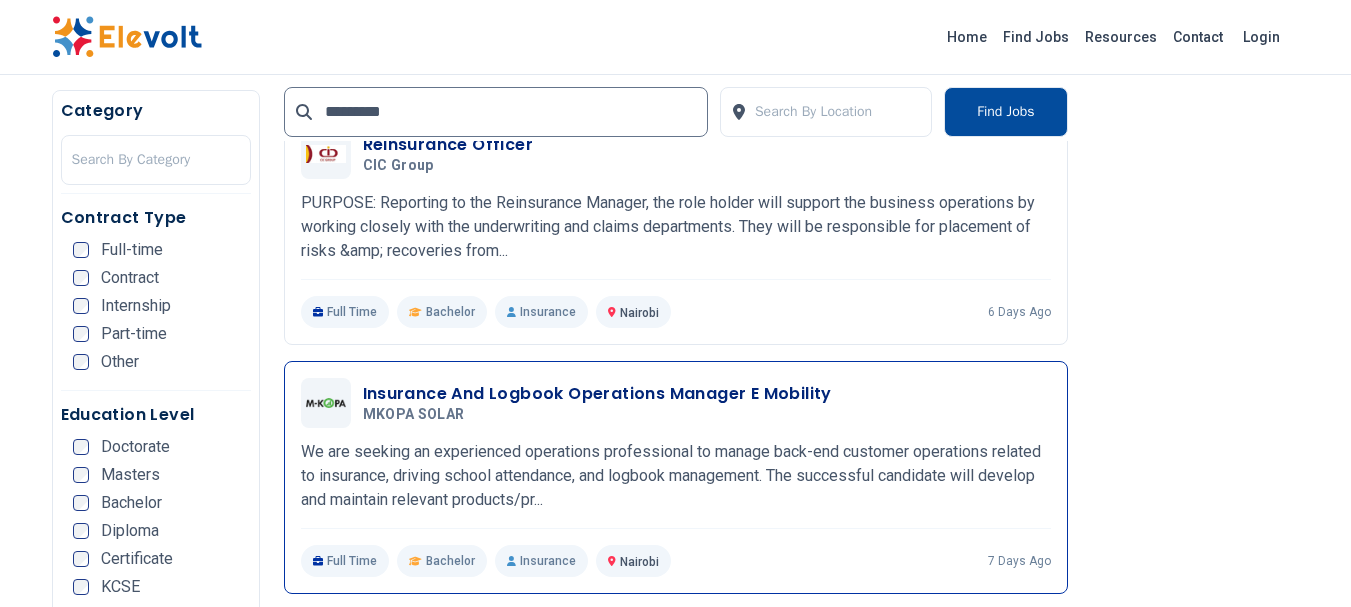 click on "Insurance And Logbook Operations Manager   E  Mobility" at bounding box center (597, 394) 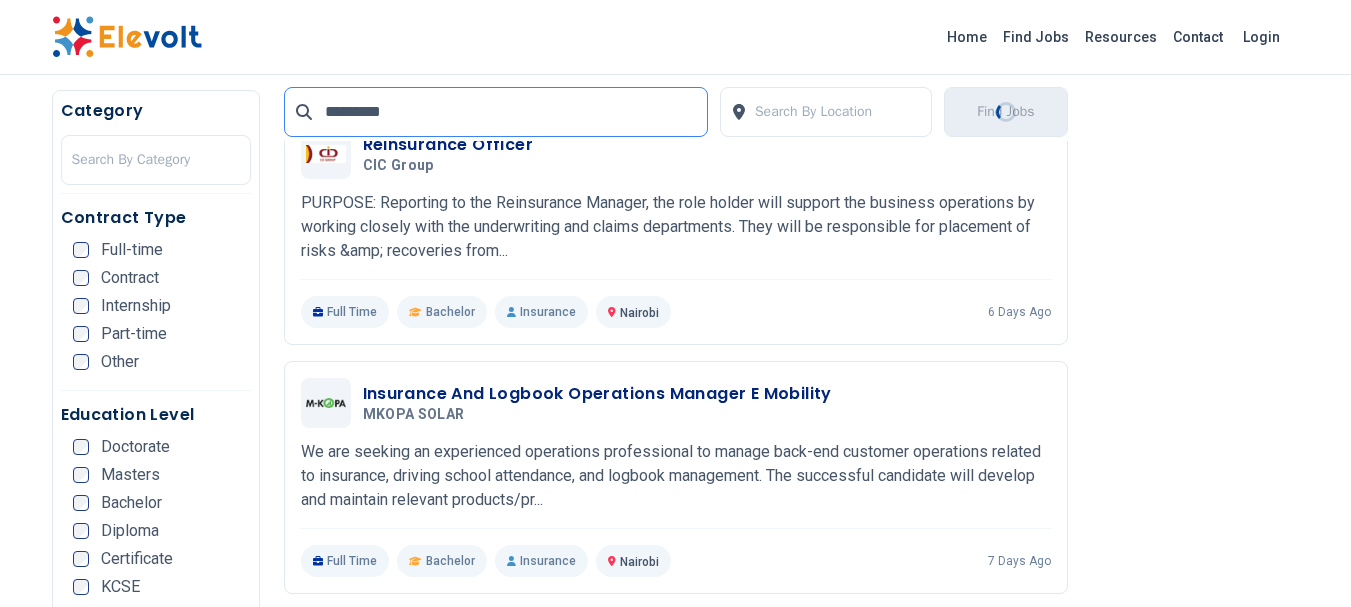 click on "*********" at bounding box center (496, 112) 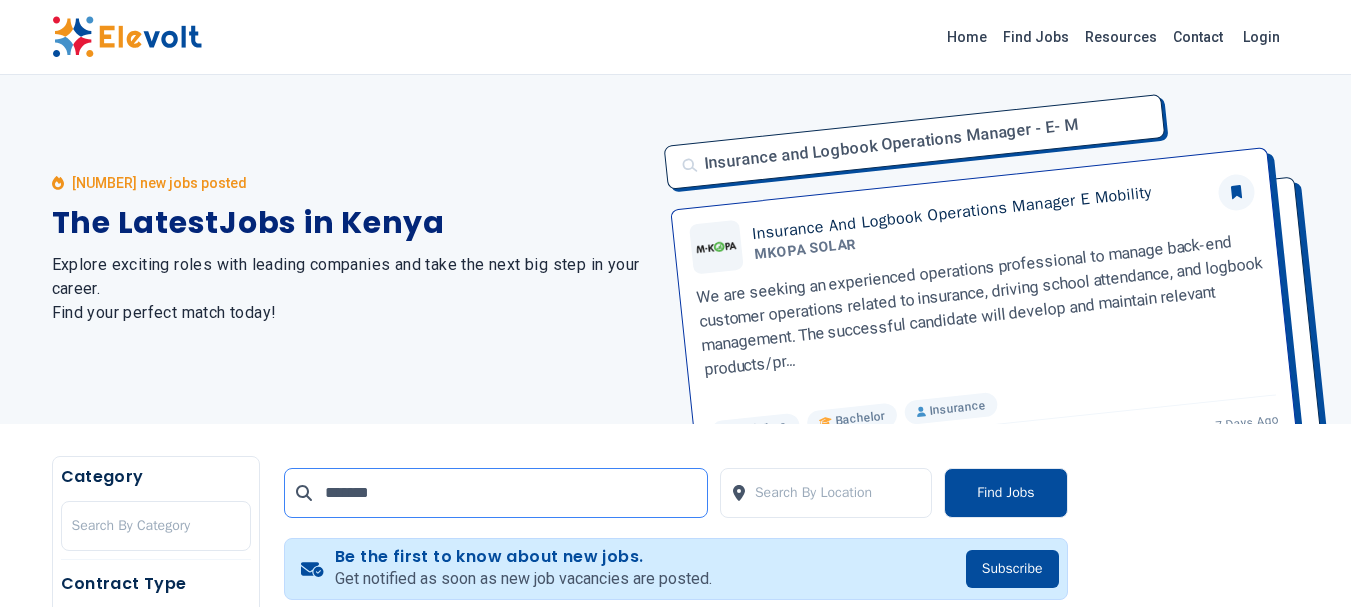 scroll, scrollTop: 0, scrollLeft: 0, axis: both 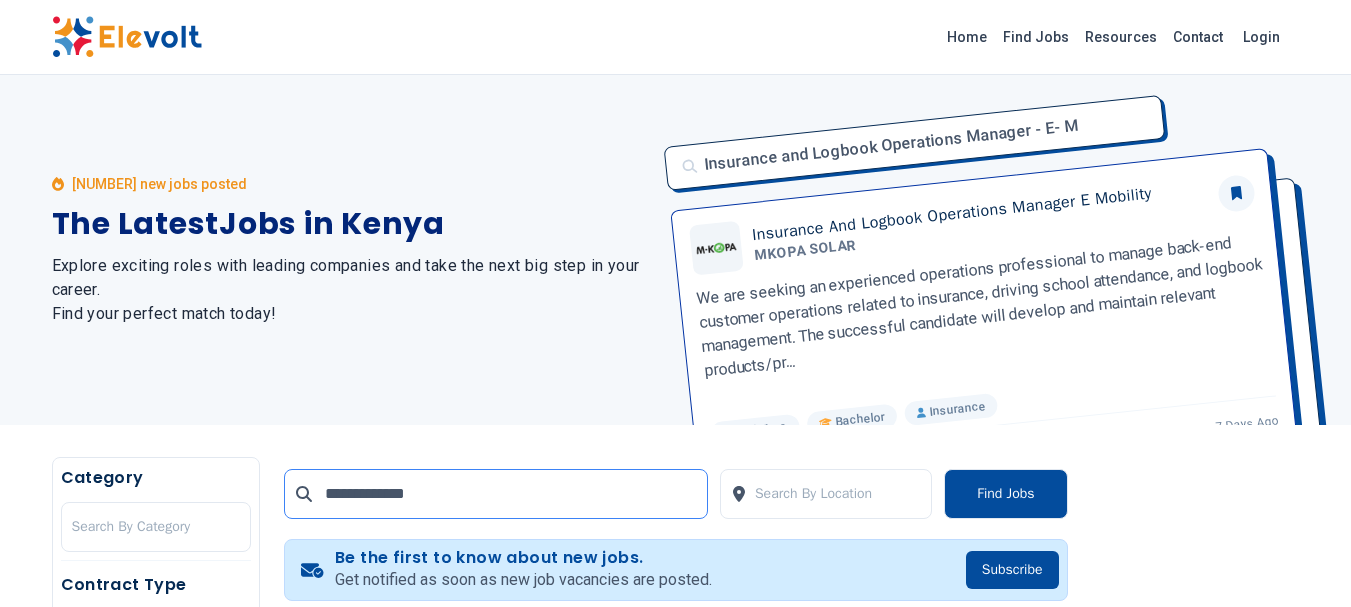 type on "*********" 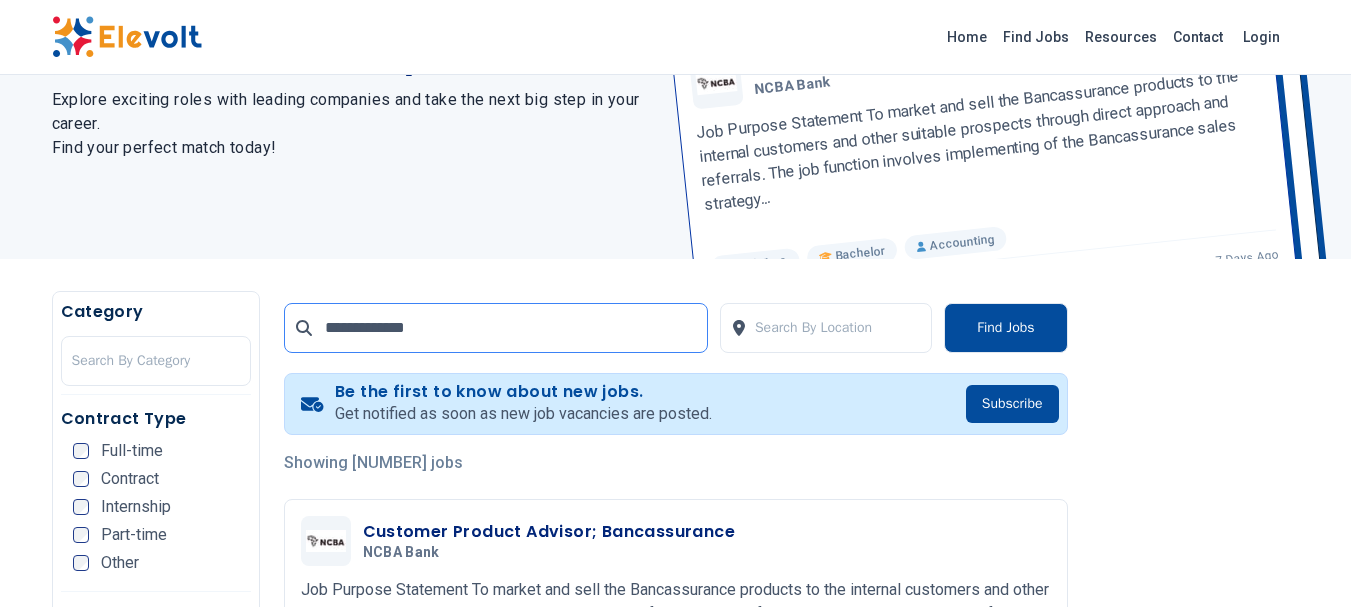 scroll, scrollTop: 0, scrollLeft: 0, axis: both 